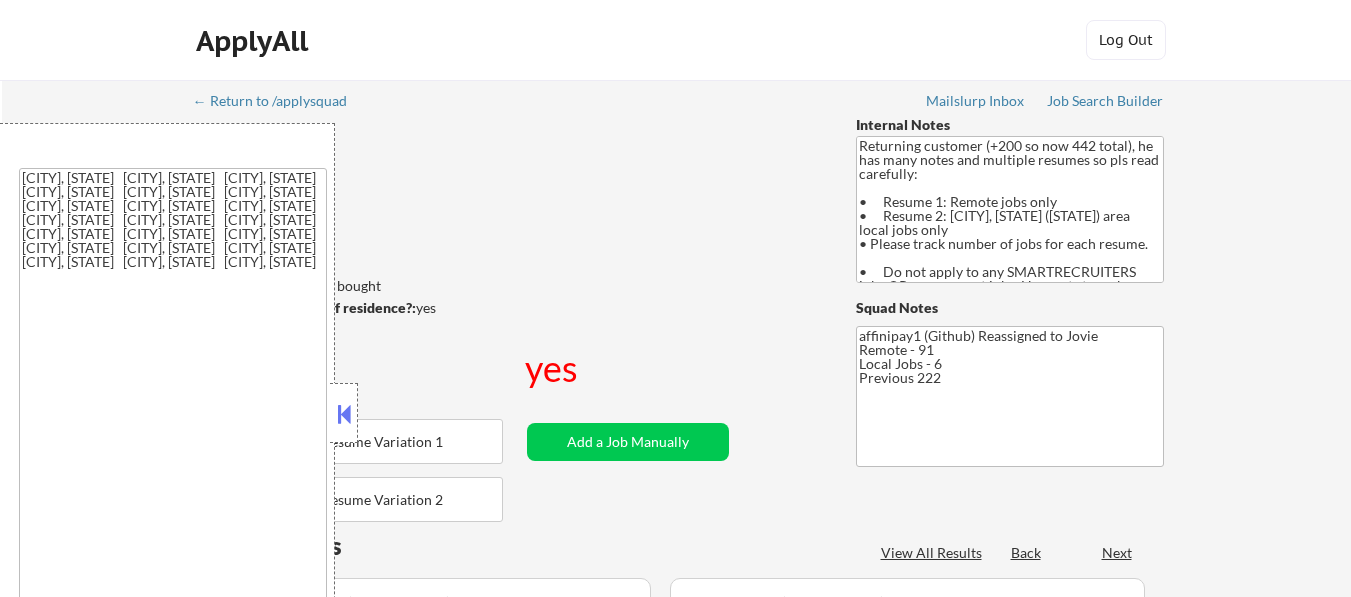 select on ""applied"" 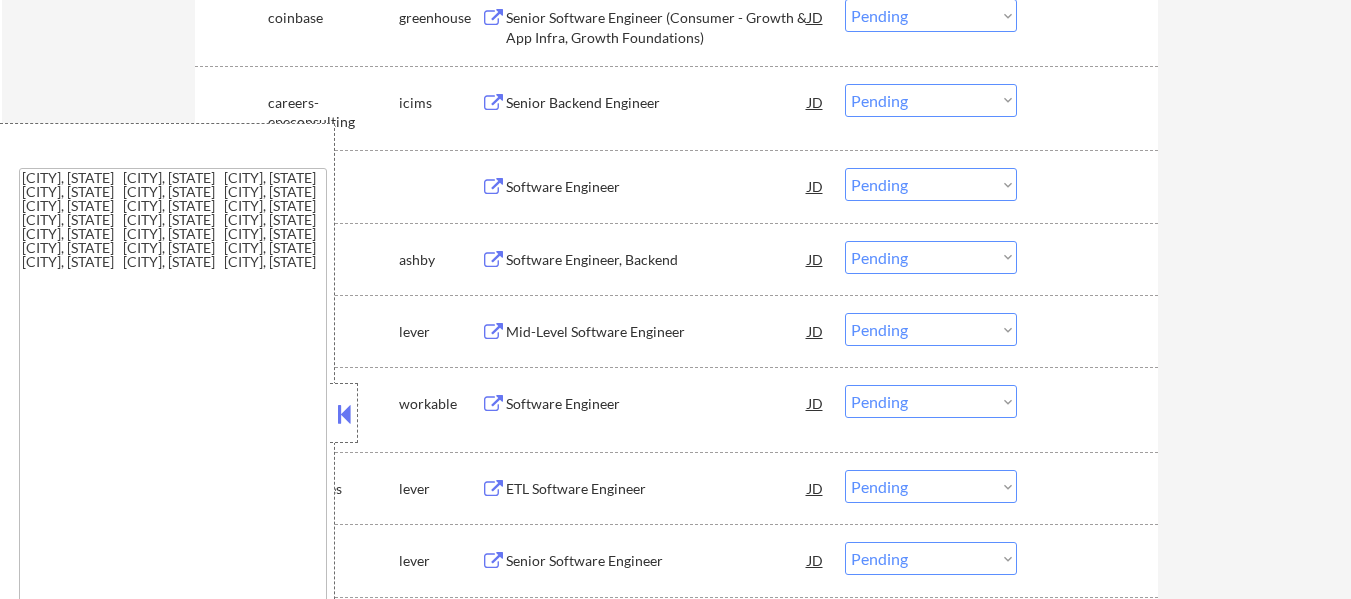 scroll, scrollTop: 1100, scrollLeft: 0, axis: vertical 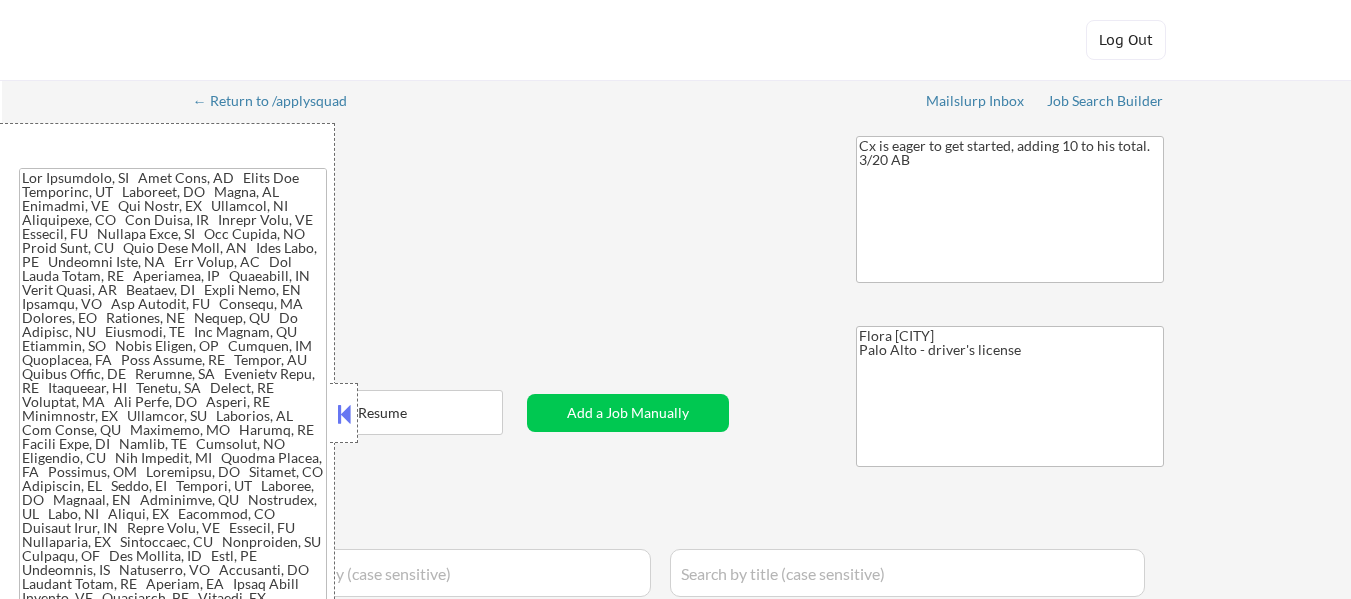 select on ""applied"" 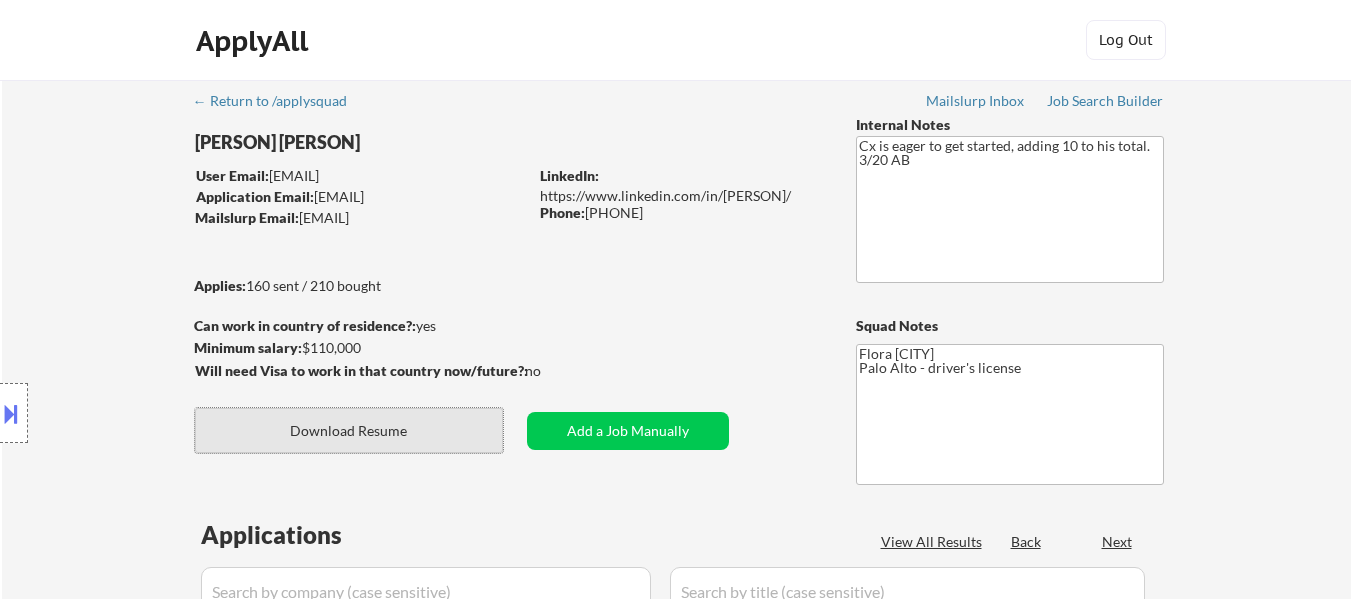 click on "Download Resume" at bounding box center [349, 430] 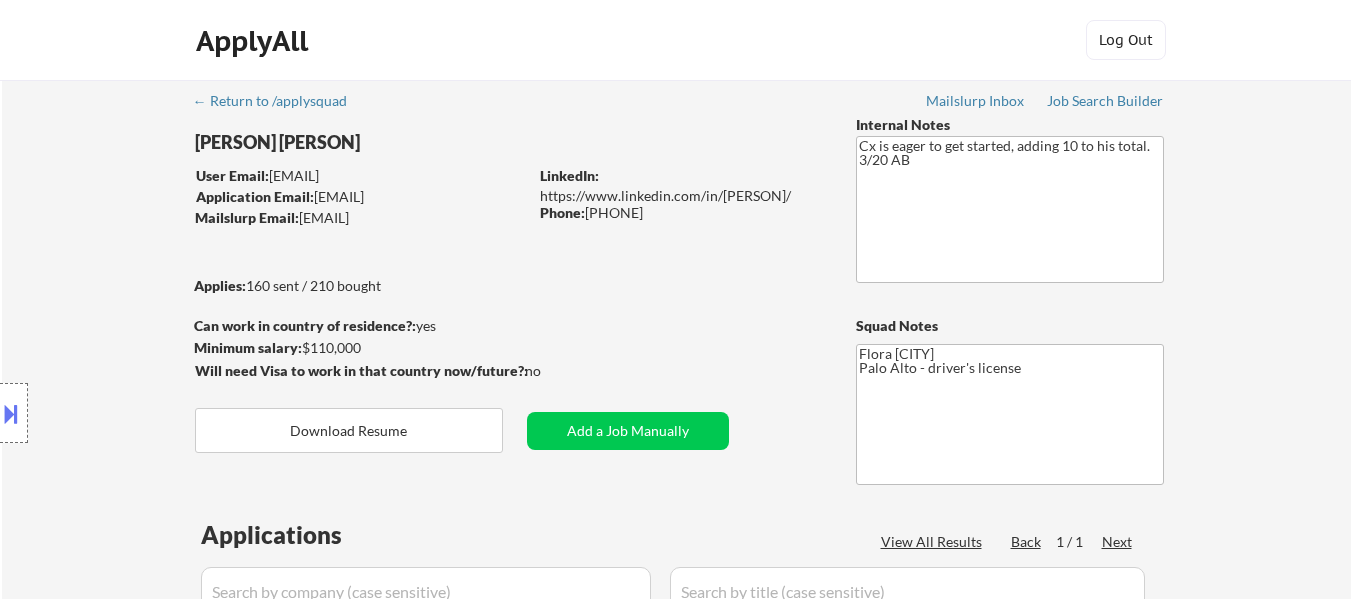 select on ""pending"" 